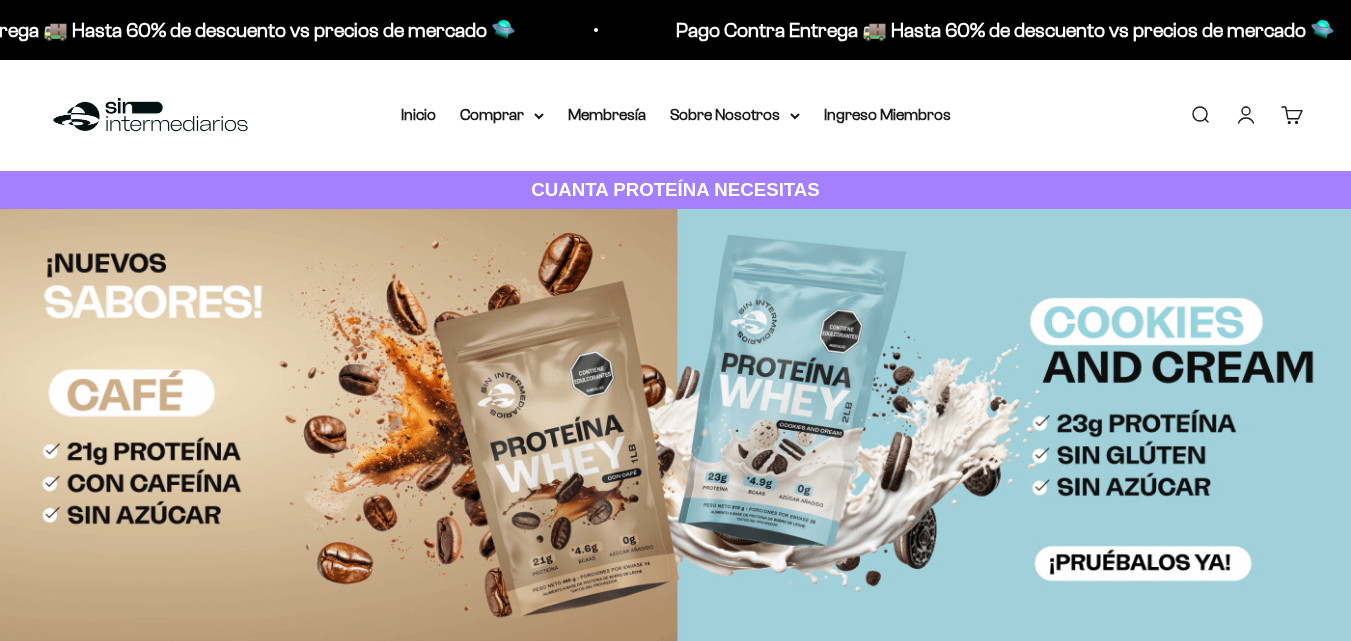 scroll, scrollTop: 0, scrollLeft: 0, axis: both 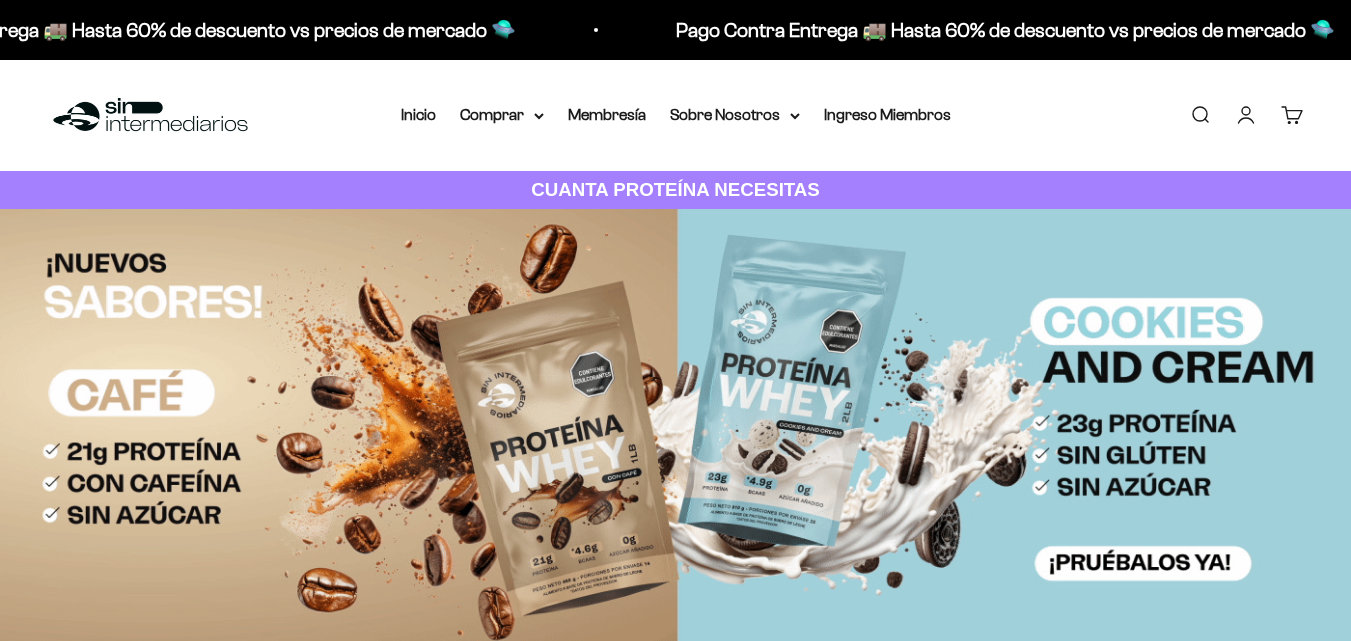 click on "Iniciar sesión" at bounding box center [1246, 115] 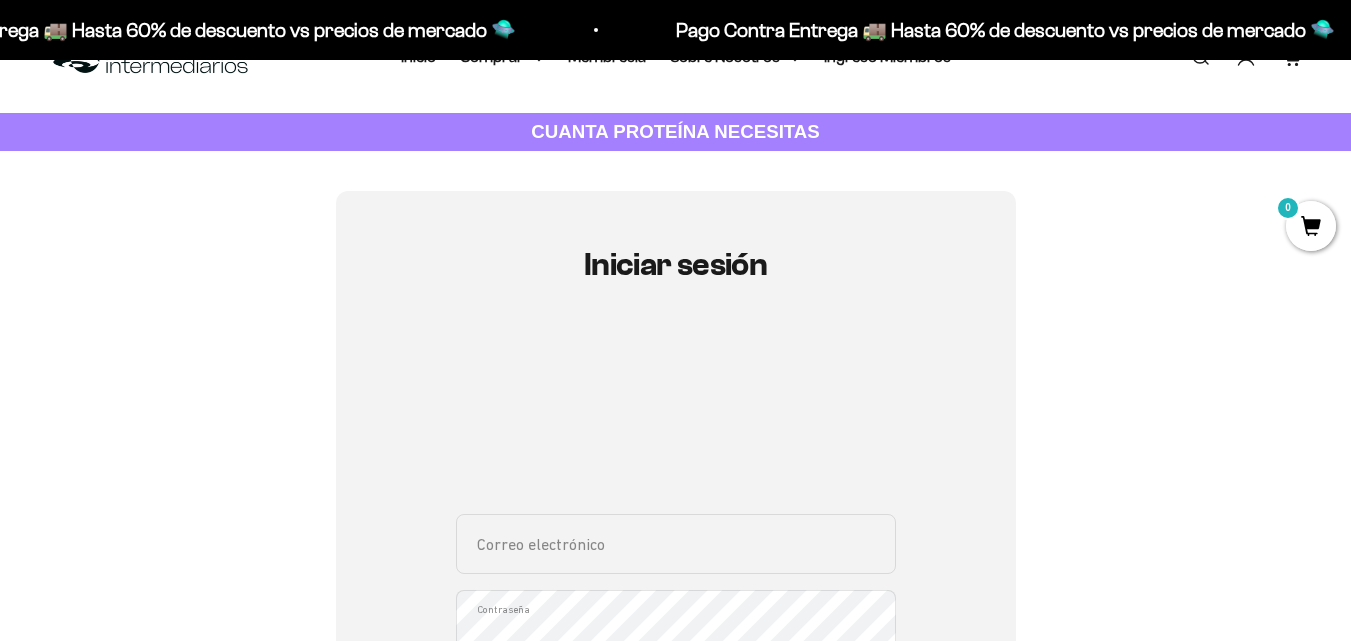 scroll, scrollTop: 200, scrollLeft: 0, axis: vertical 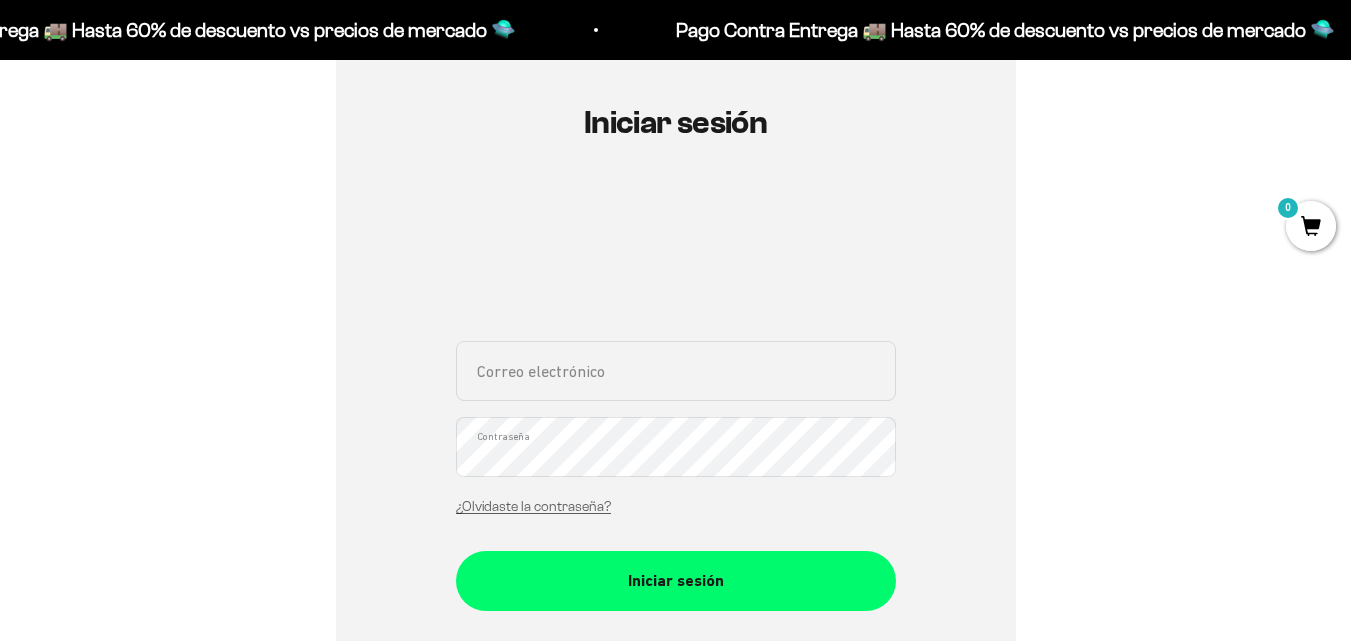 click on "Correo electrónico" at bounding box center [676, 371] 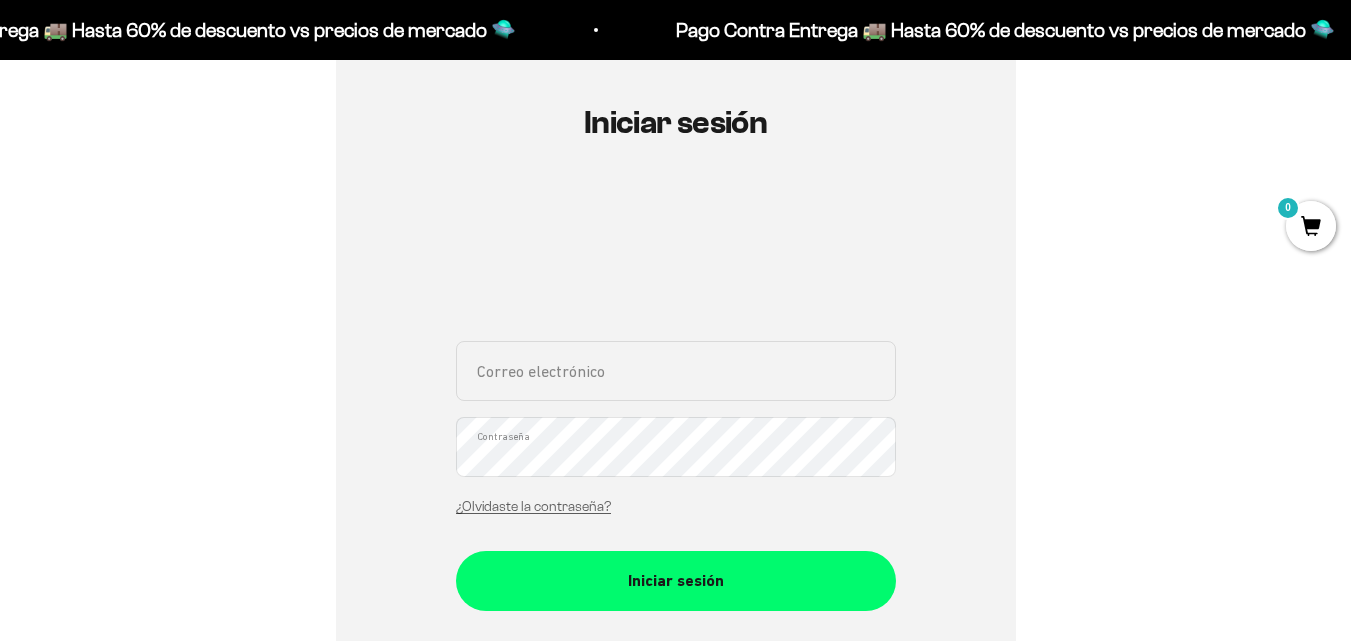 type on "[USERNAME]@[DOMAIN].com" 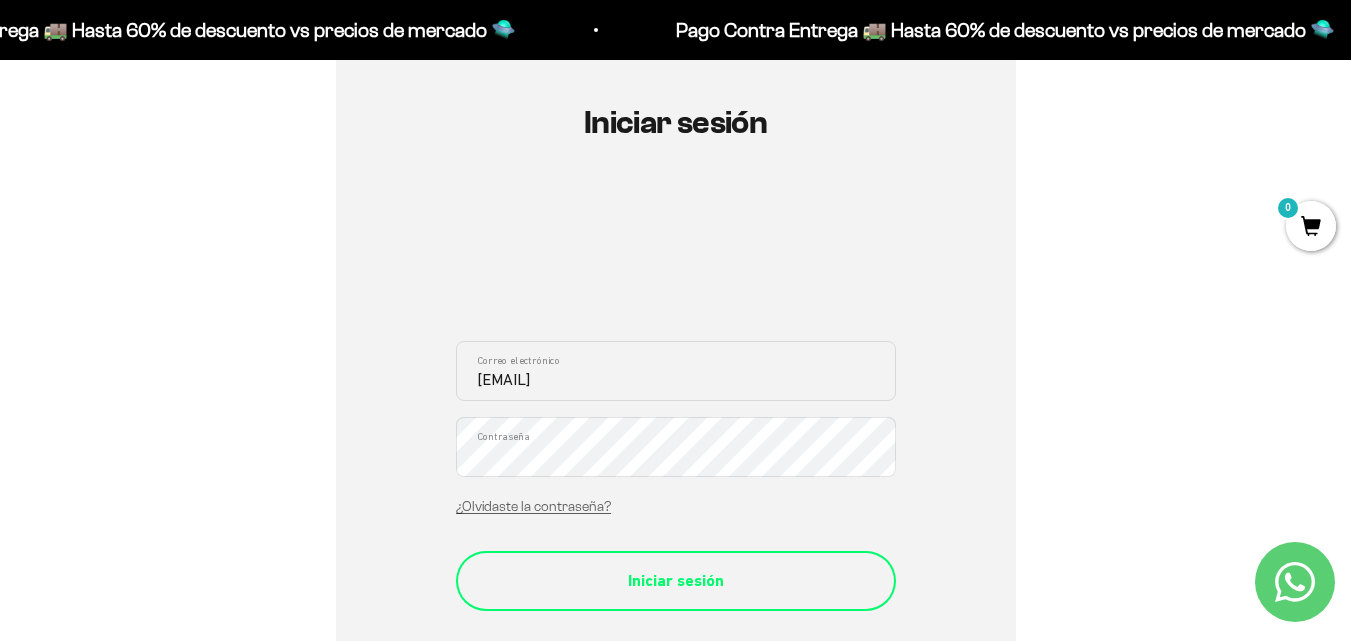 click on "Iniciar sesión" at bounding box center (676, 581) 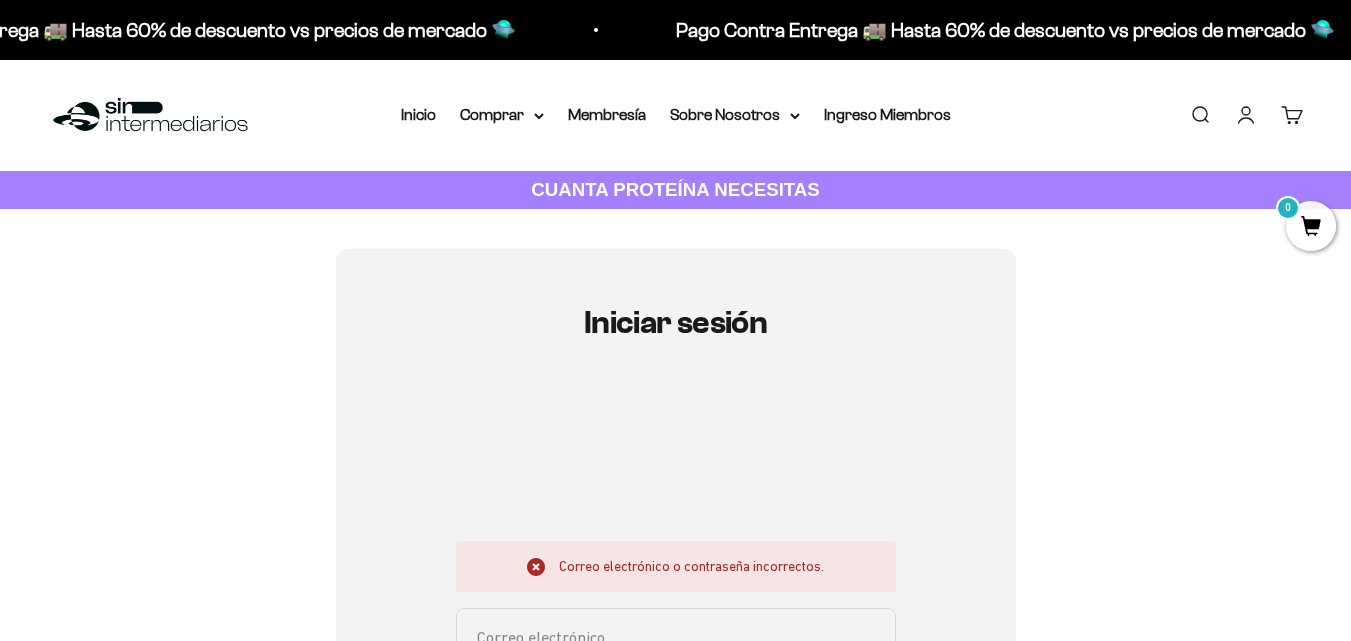 scroll, scrollTop: 300, scrollLeft: 0, axis: vertical 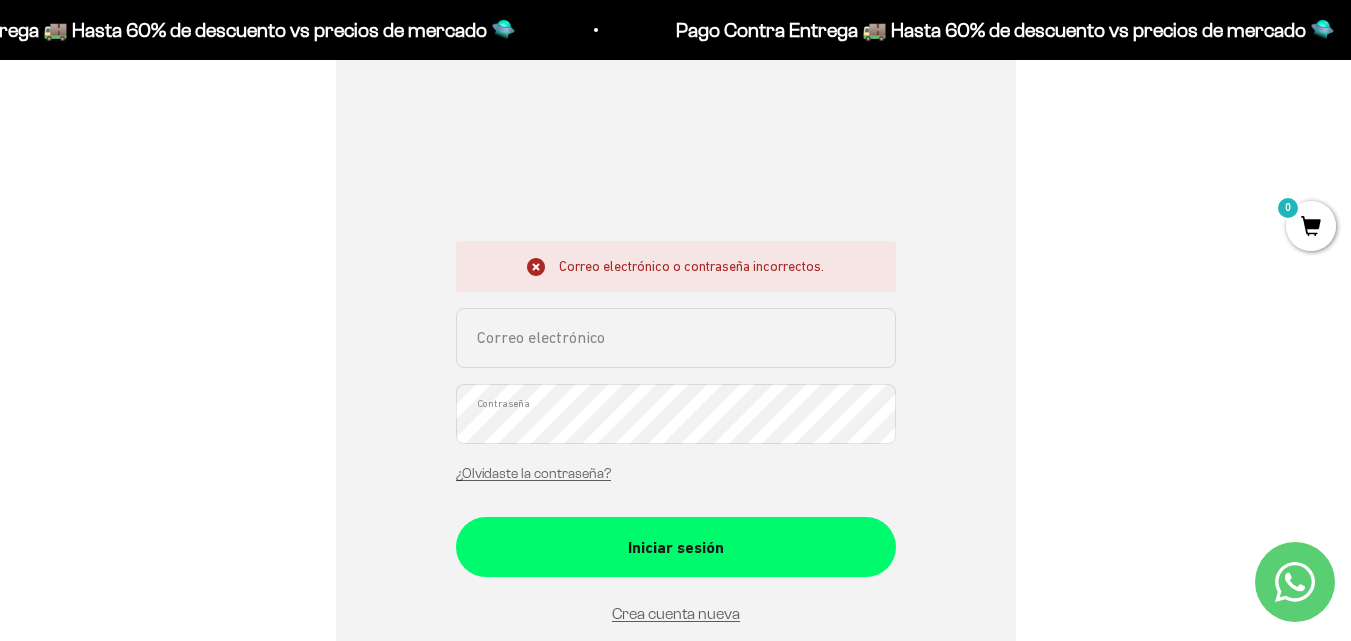 click on "Correo electrónico" at bounding box center (676, 338) 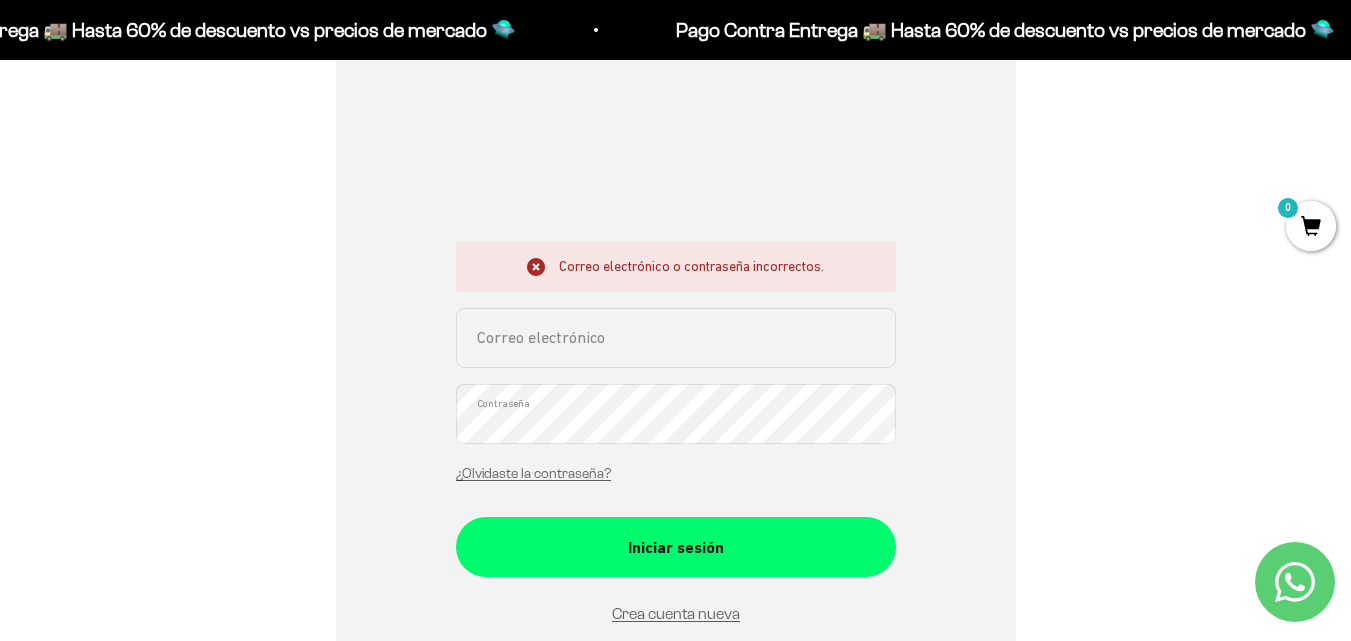 type on "[USERNAME]@[DOMAIN].com" 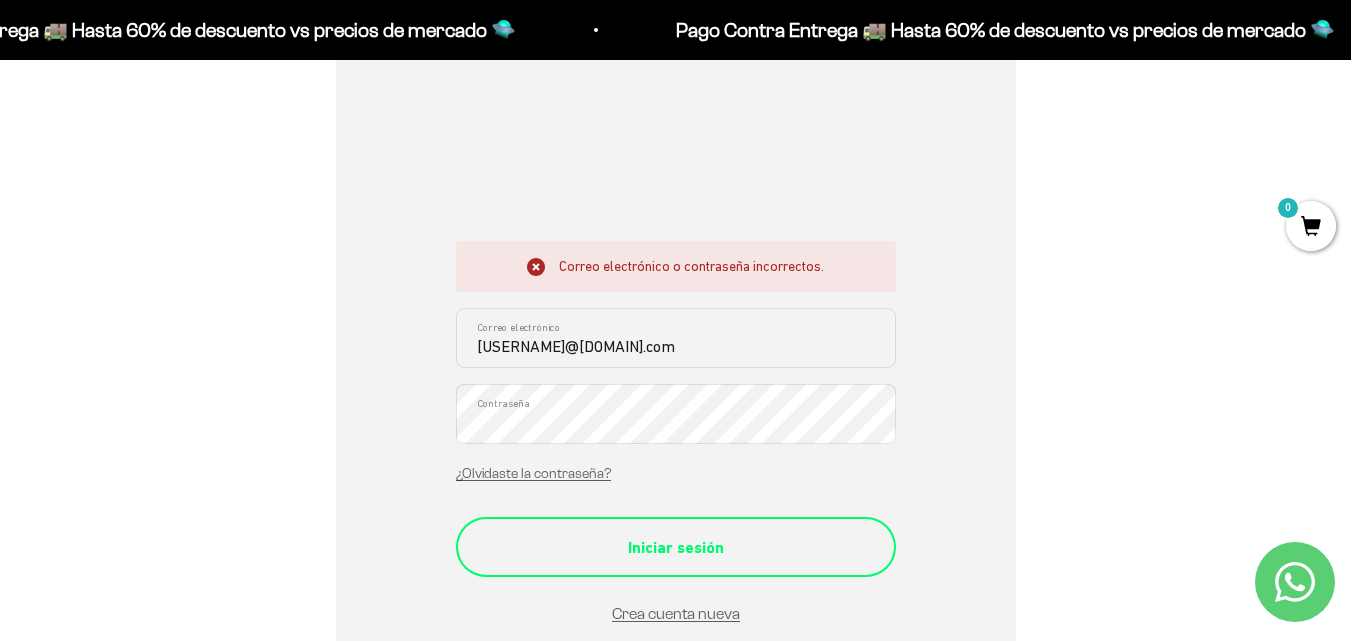 click on "Iniciar sesión" at bounding box center (676, 547) 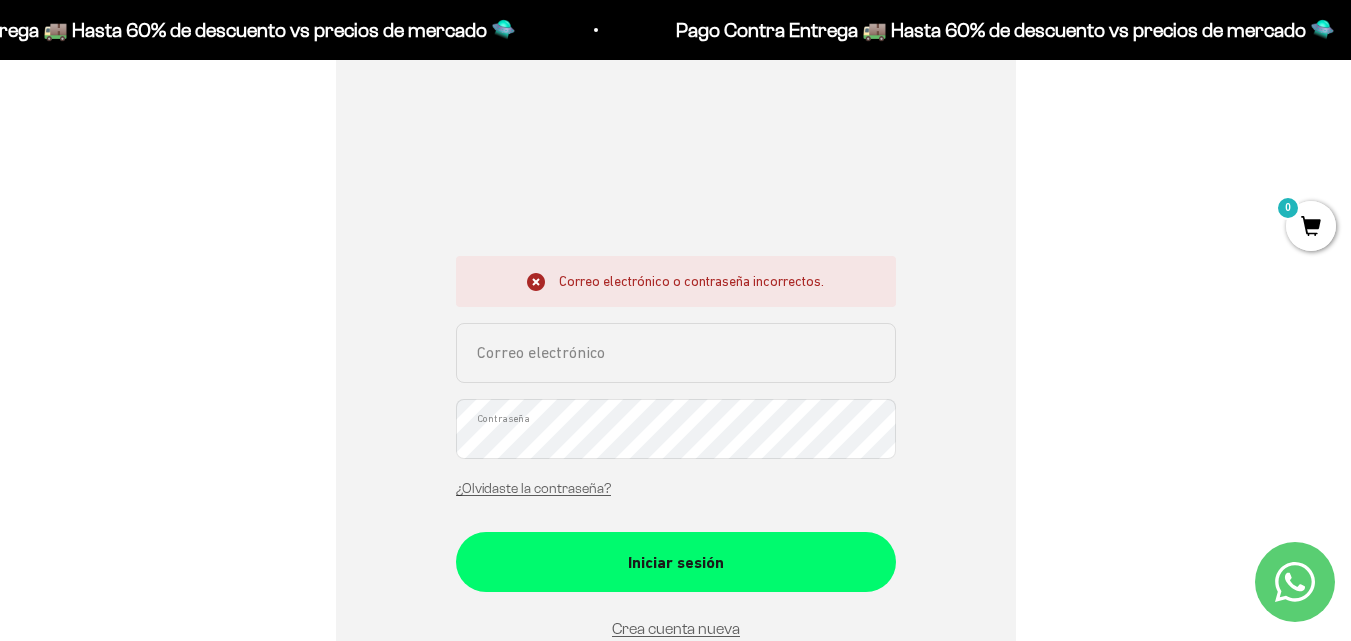 scroll, scrollTop: 400, scrollLeft: 0, axis: vertical 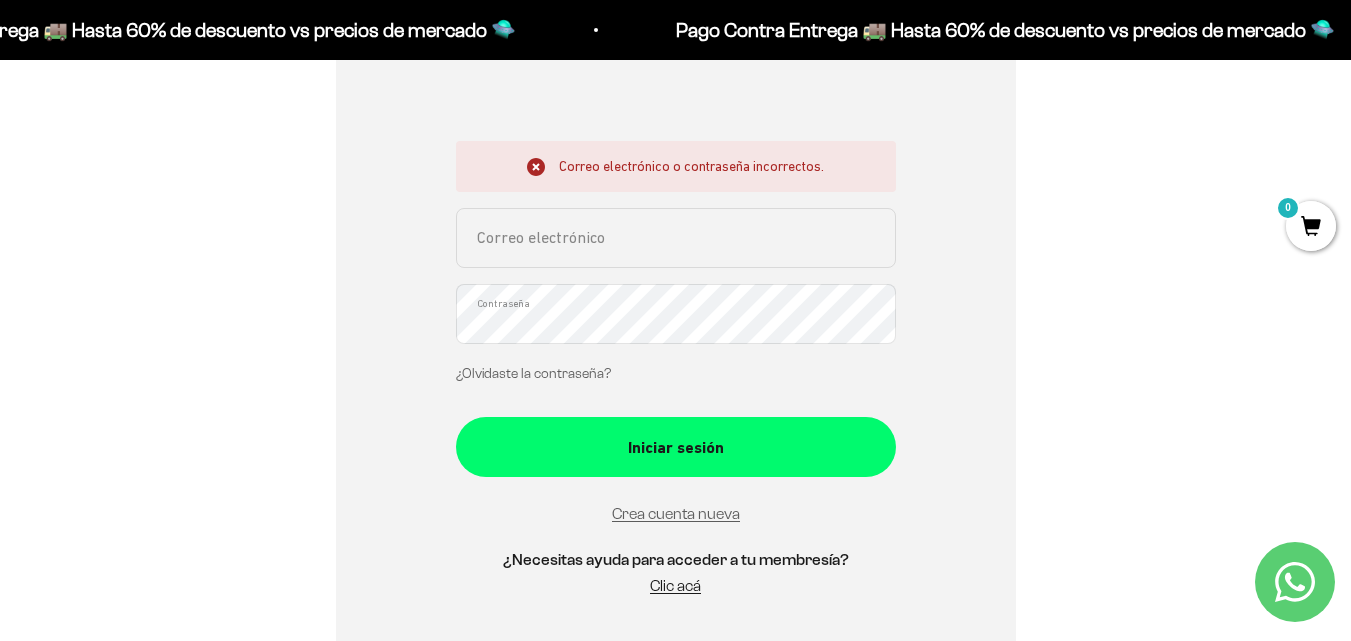 click on "¿Olvidaste la contraseña?" at bounding box center (533, 373) 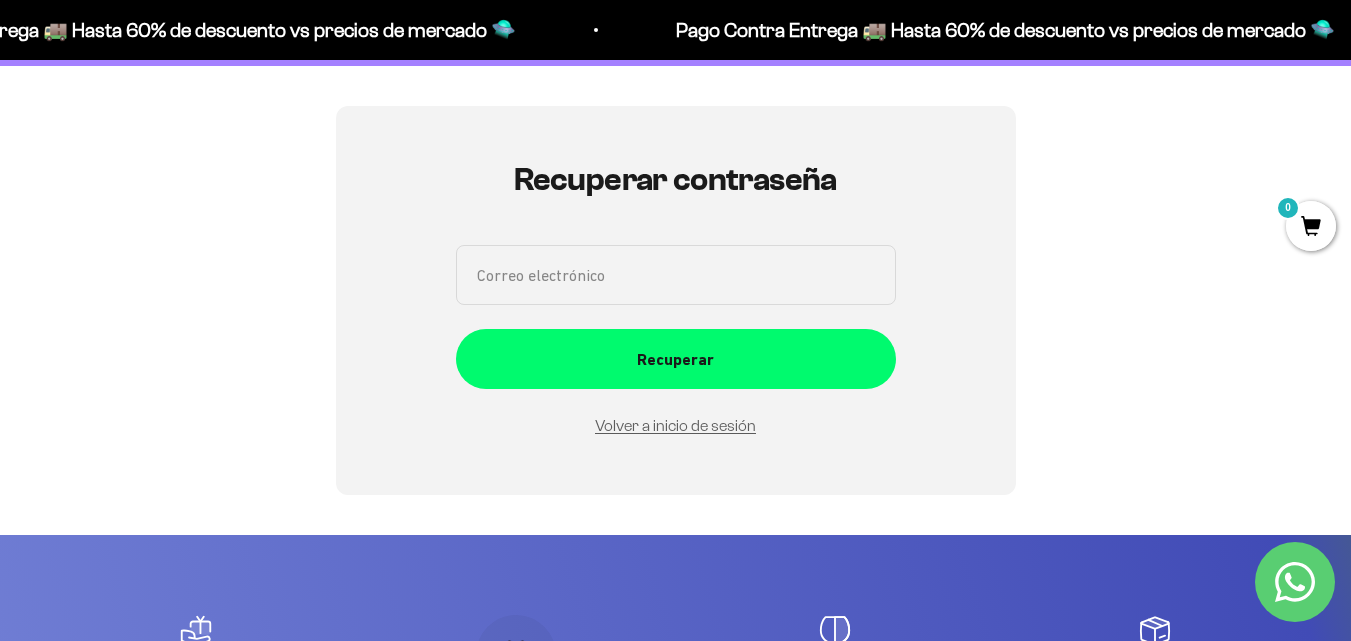 scroll, scrollTop: 100, scrollLeft: 0, axis: vertical 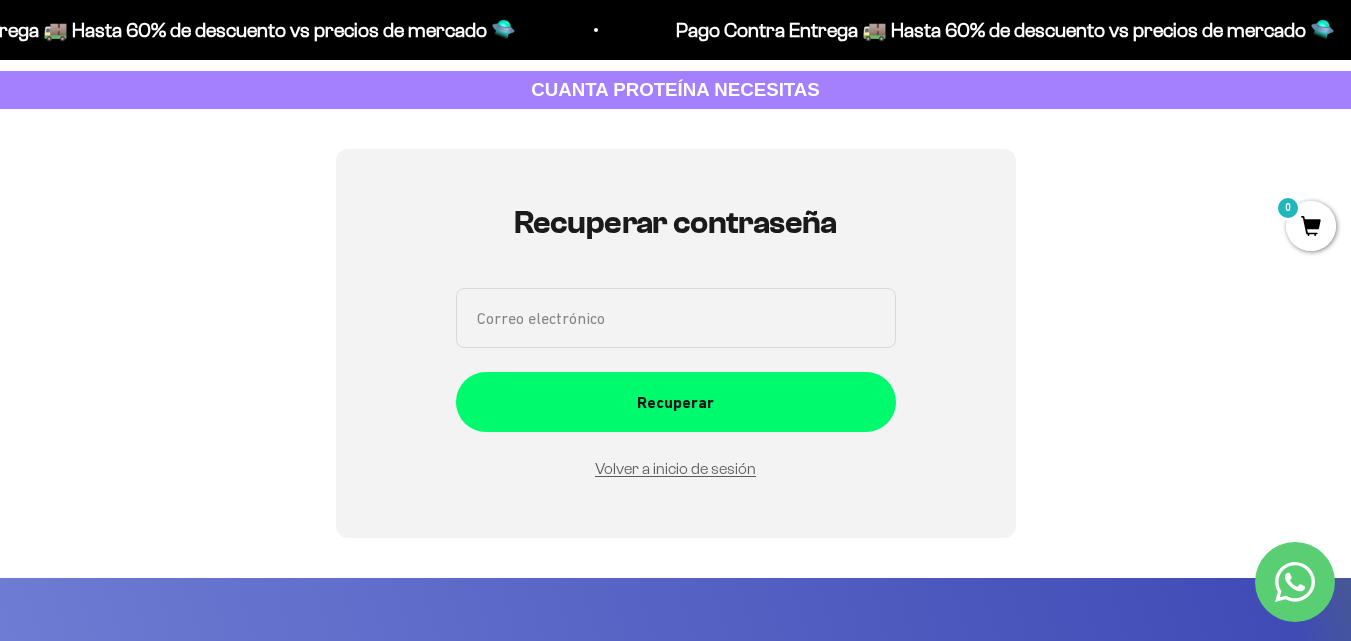 click on "Correo electrónico" at bounding box center (676, 318) 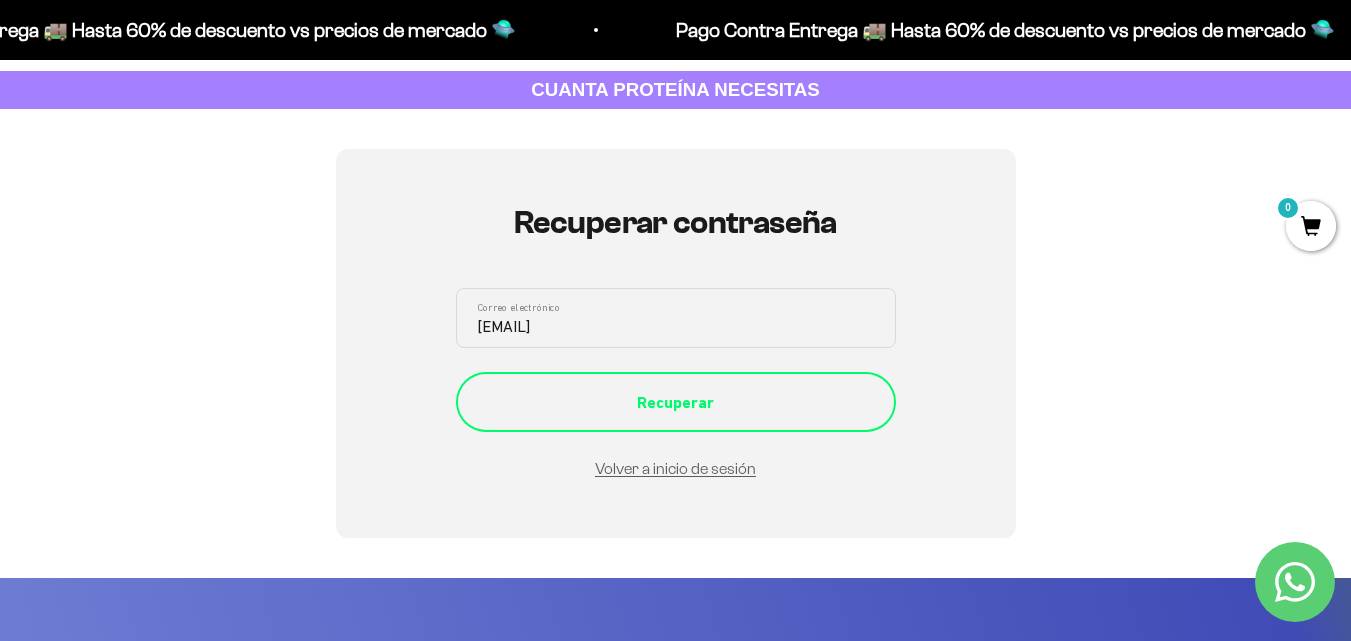 click on "Recuperar" at bounding box center (676, 403) 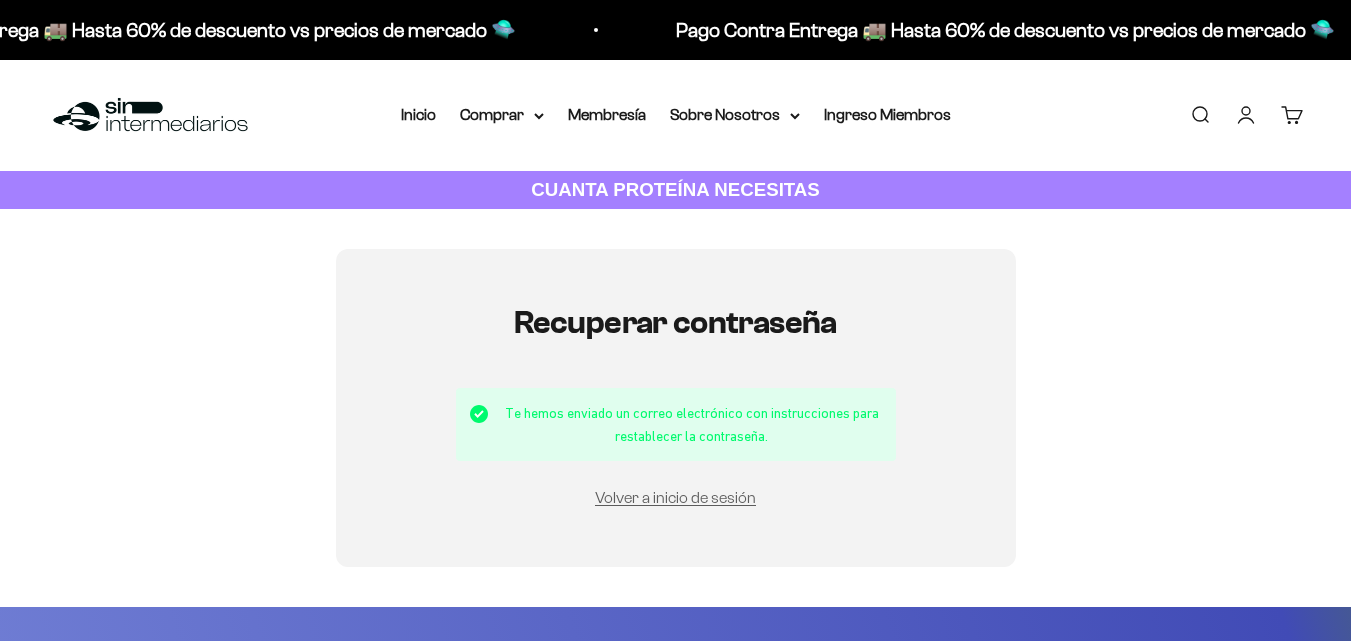 scroll, scrollTop: 0, scrollLeft: 0, axis: both 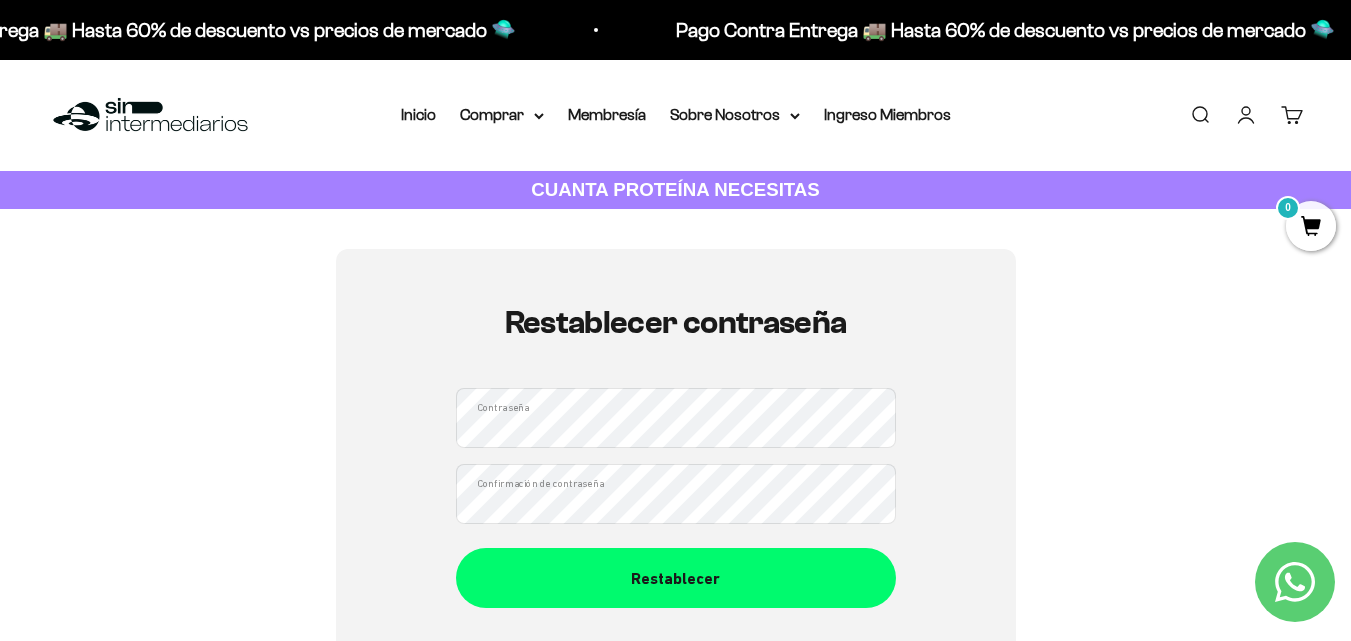 click on "Restablecer contraseña Contraseña Confirmación de contraseña
Restablecer" at bounding box center (676, 456) 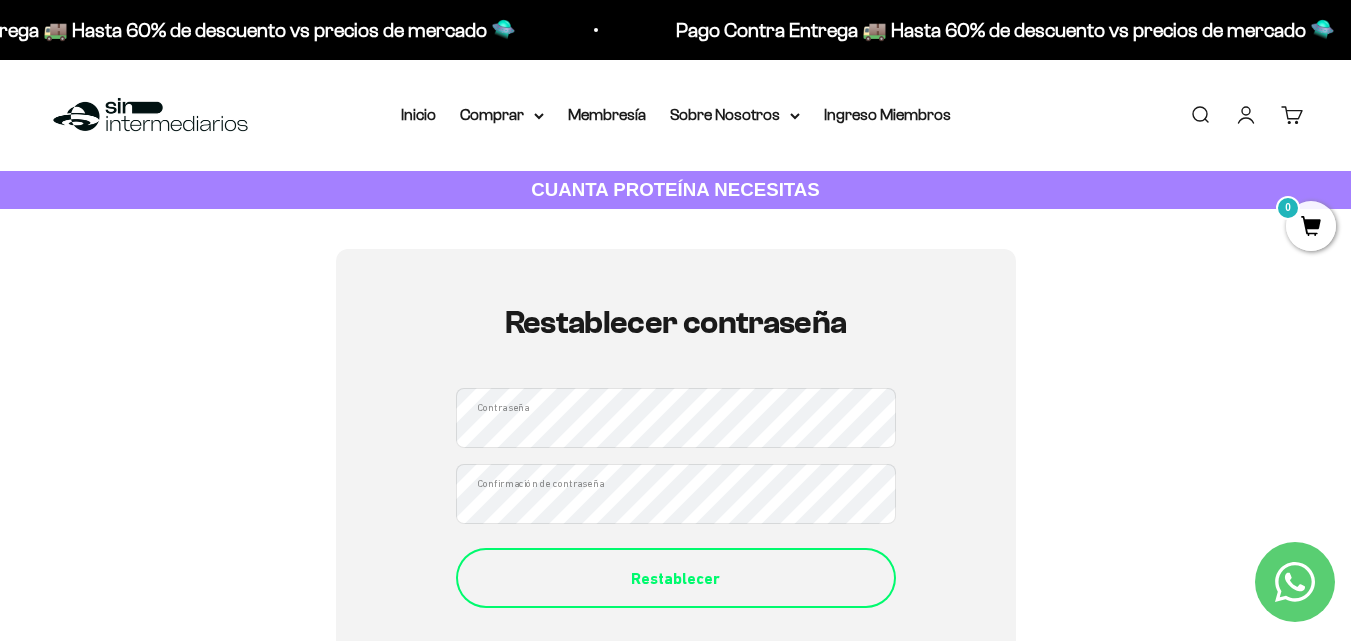 click on "Restablecer" at bounding box center (676, 578) 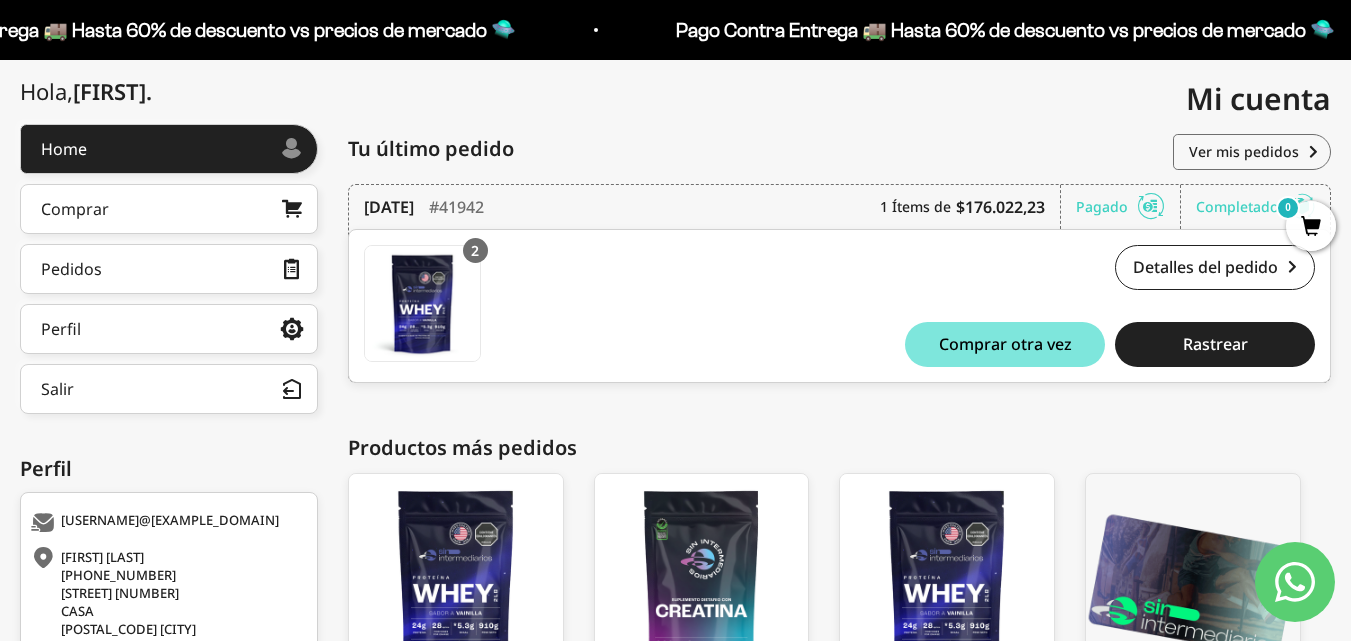 scroll, scrollTop: 400, scrollLeft: 0, axis: vertical 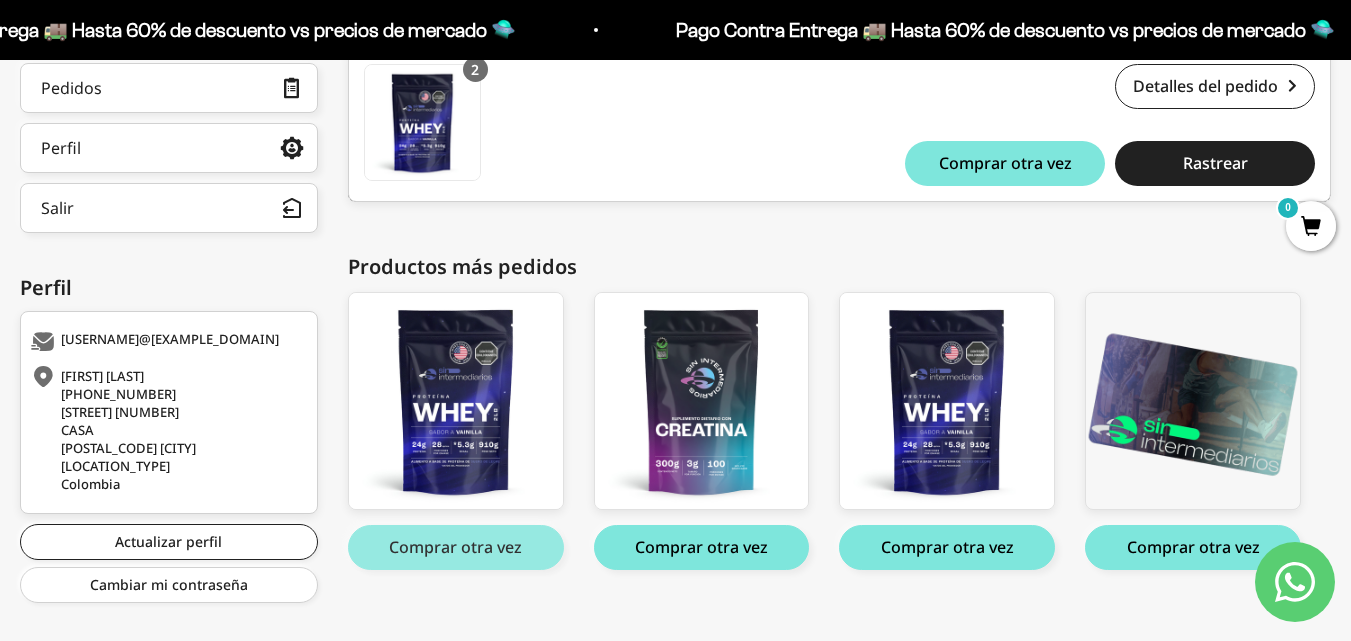 click on "Comprar otra vez" at bounding box center [456, 547] 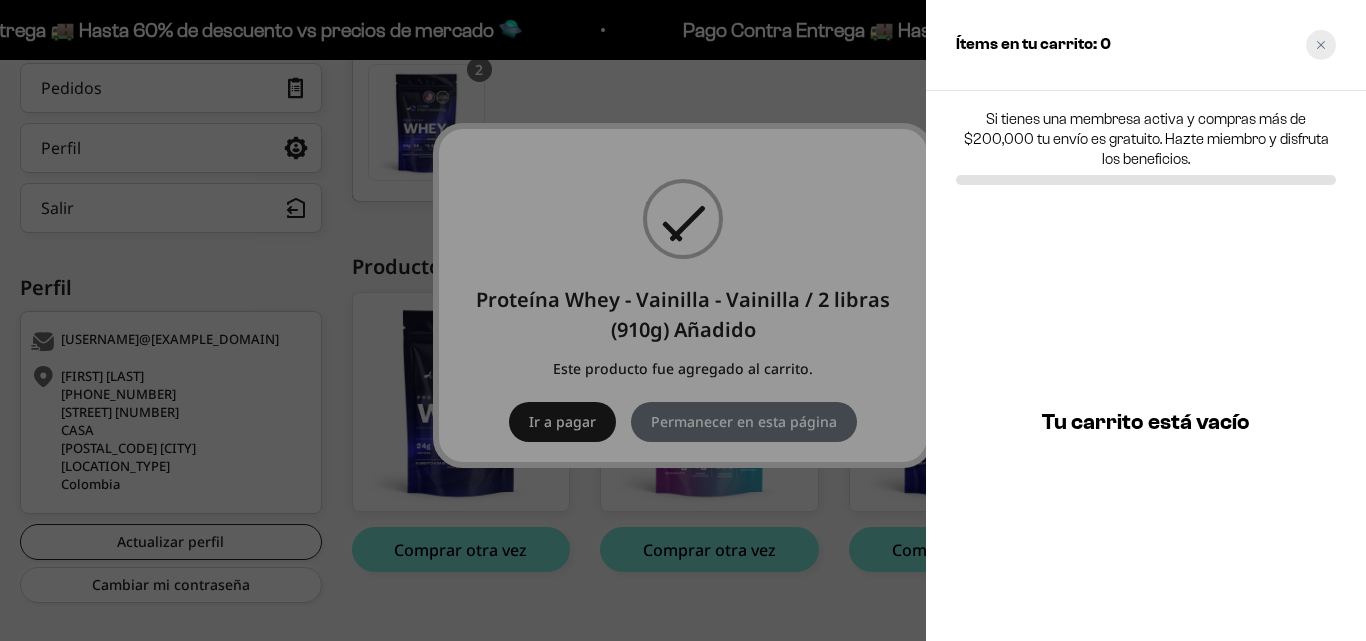 click 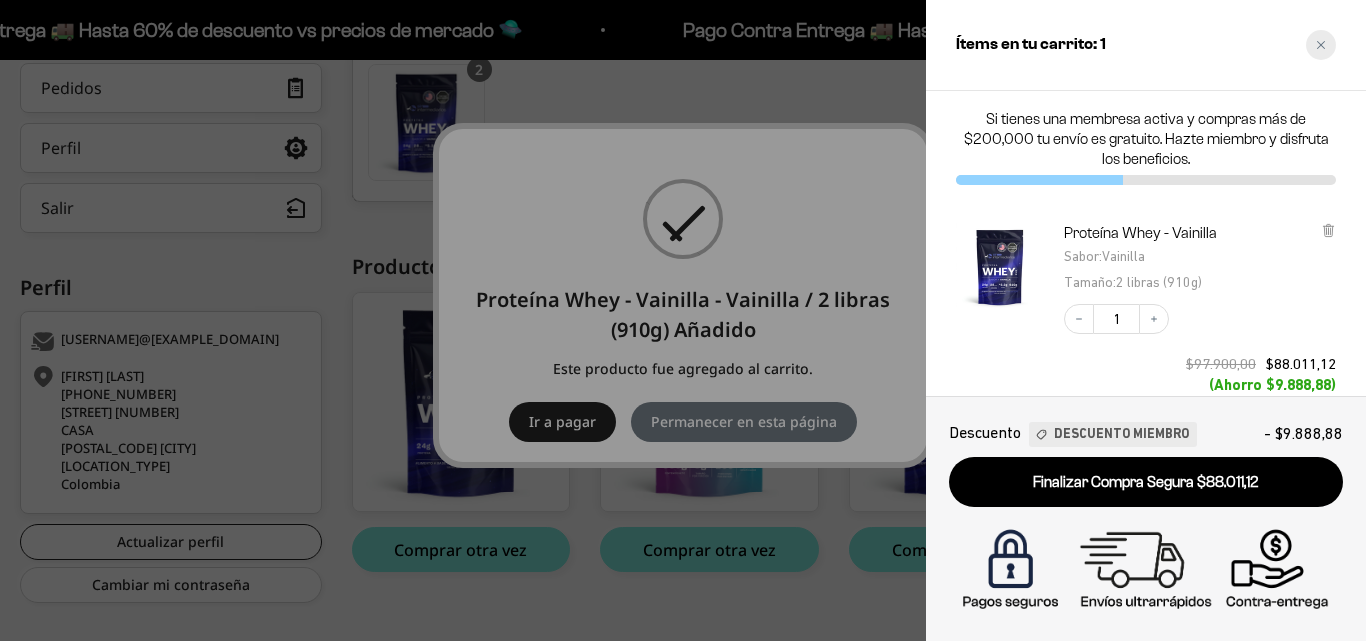 click at bounding box center [1321, 45] 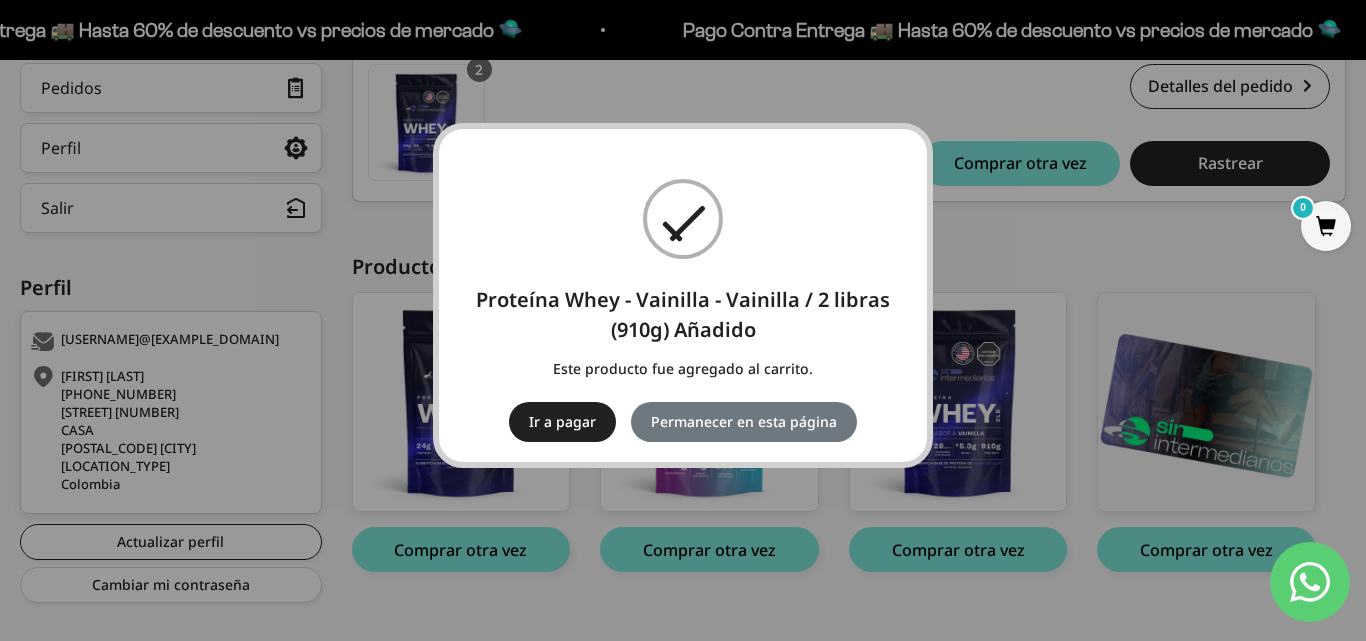 click on "×
Proteína Whey - Vainilla - Vainilla / 2 libras (910g) Añadido Este producto fue agregado al carrito. Ir a pagar No Permanecer en esta página" at bounding box center [683, 320] 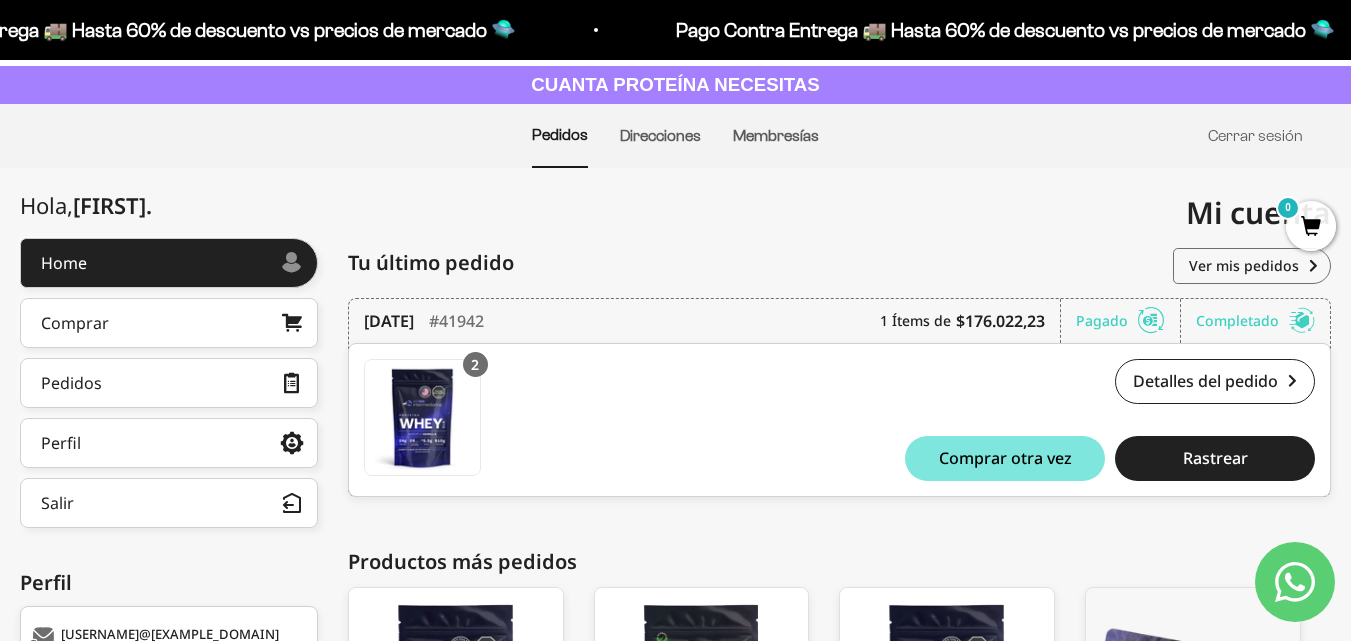scroll, scrollTop: 100, scrollLeft: 0, axis: vertical 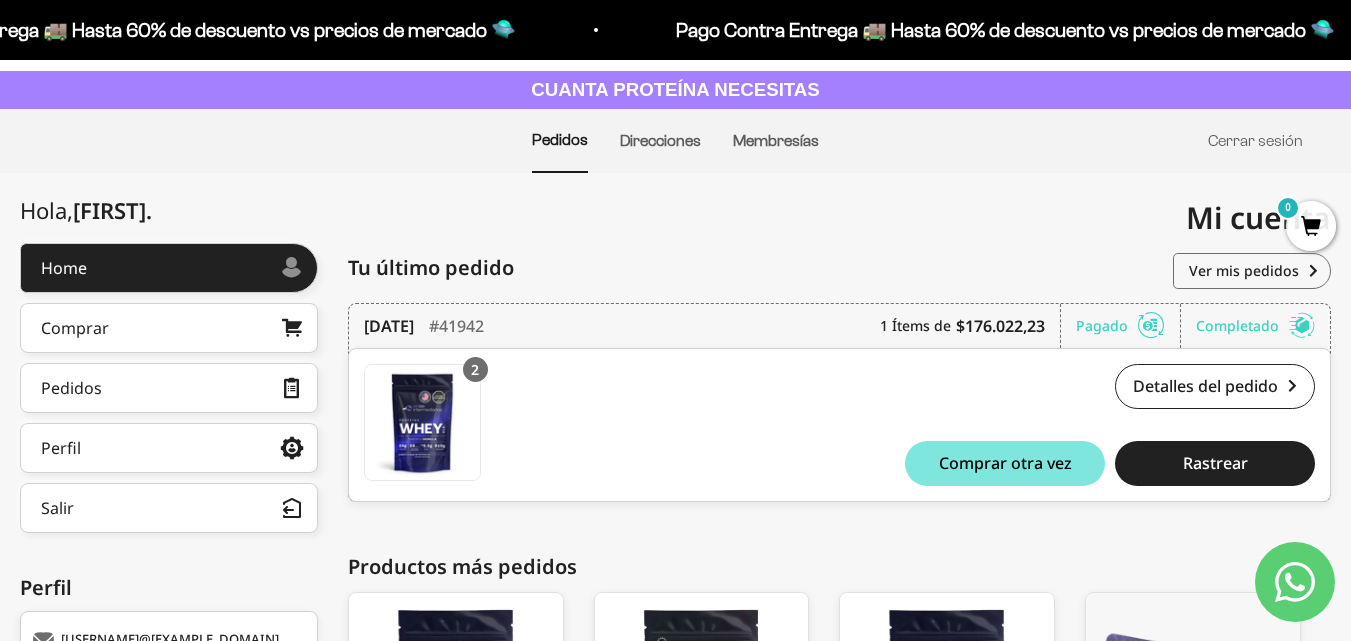 click on "0" at bounding box center [1311, 226] 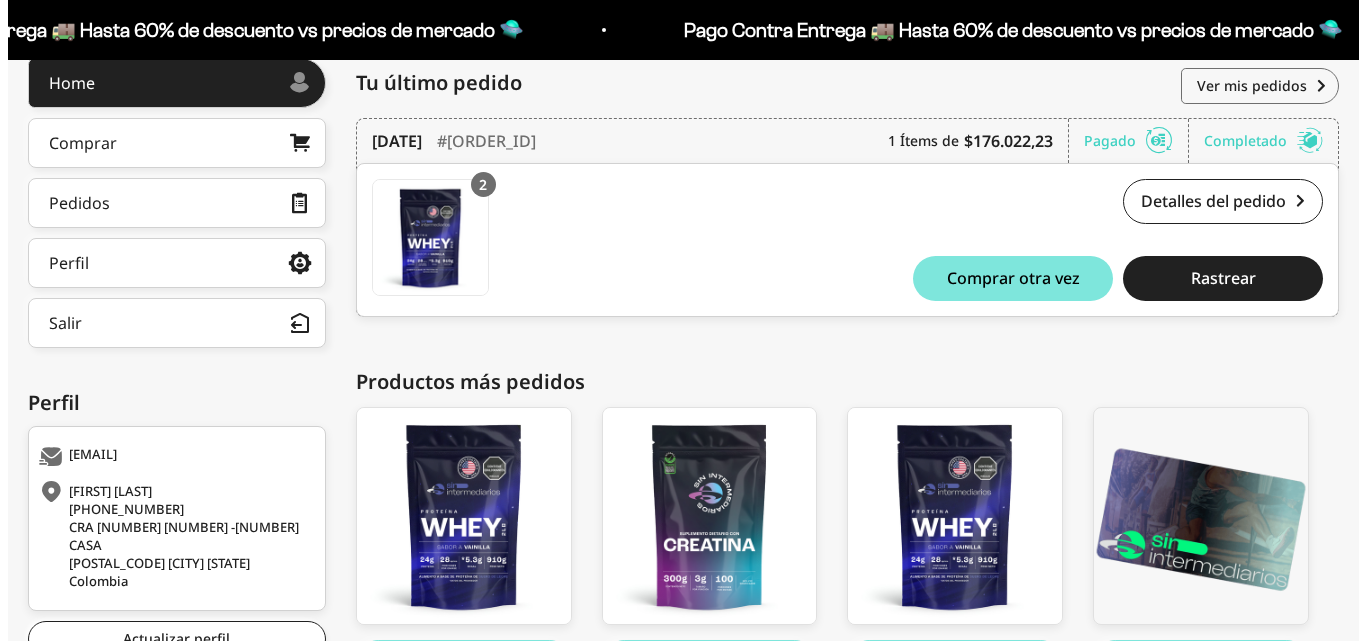 scroll, scrollTop: 300, scrollLeft: 0, axis: vertical 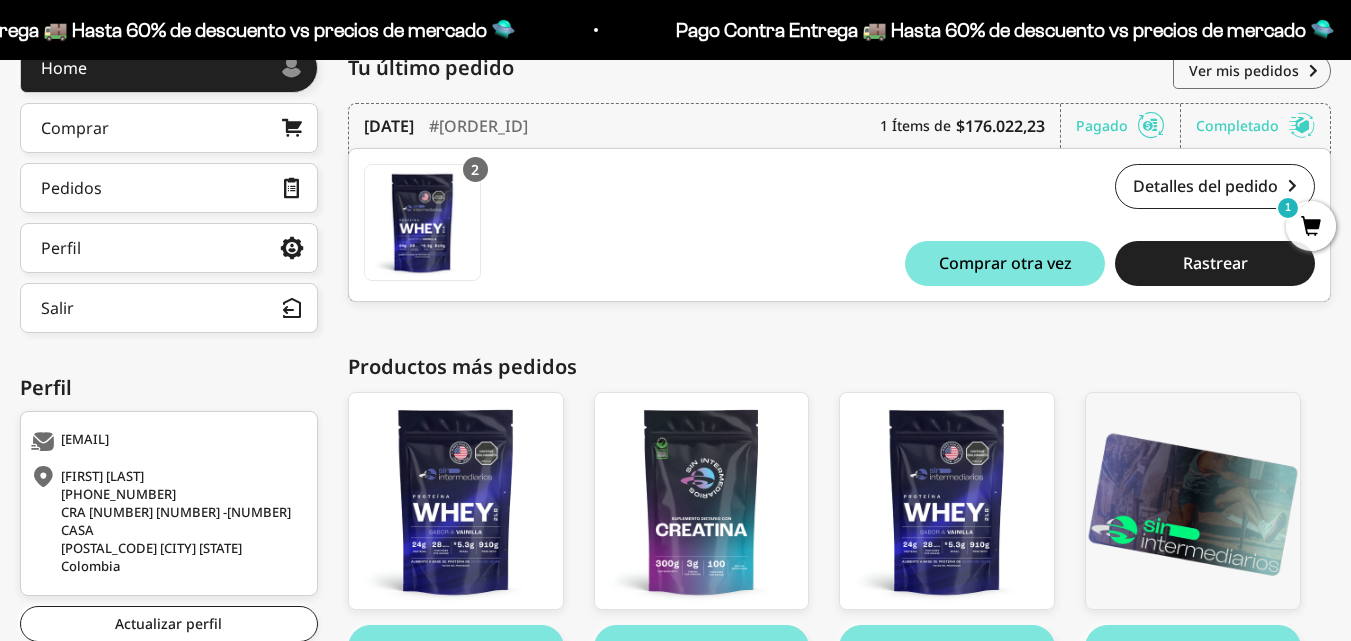 click on "1" at bounding box center (1311, 226) 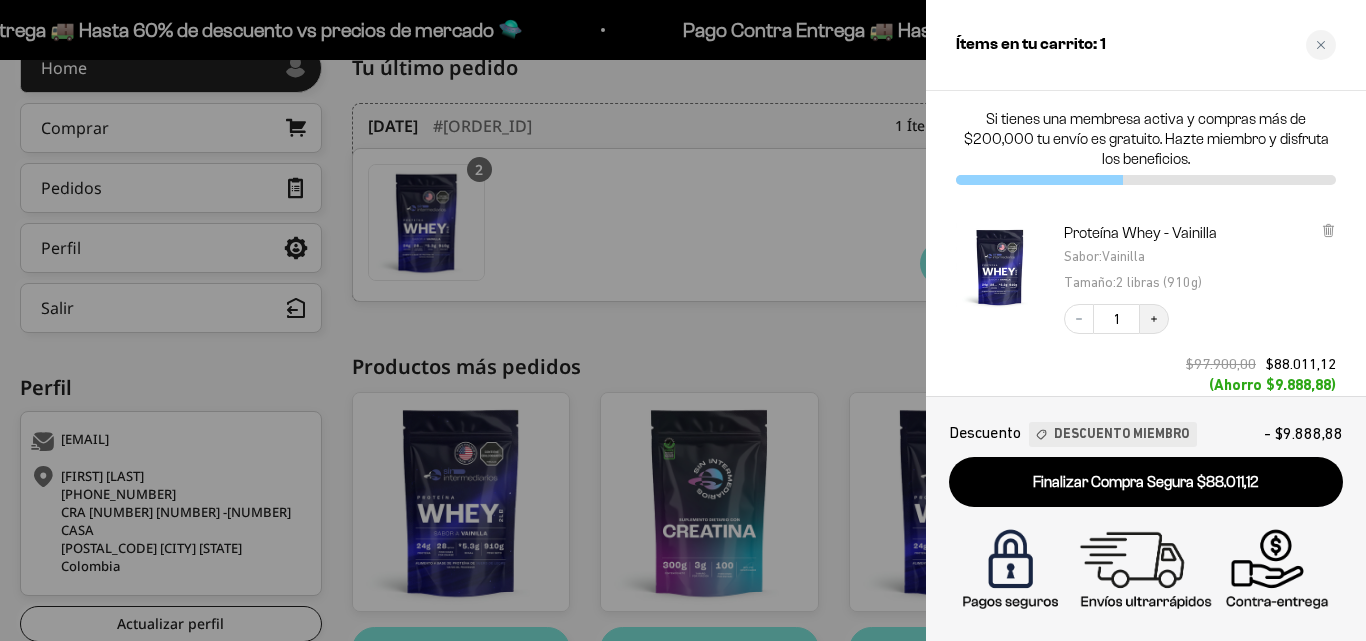 click on "Increase quantity" at bounding box center [1154, 319] 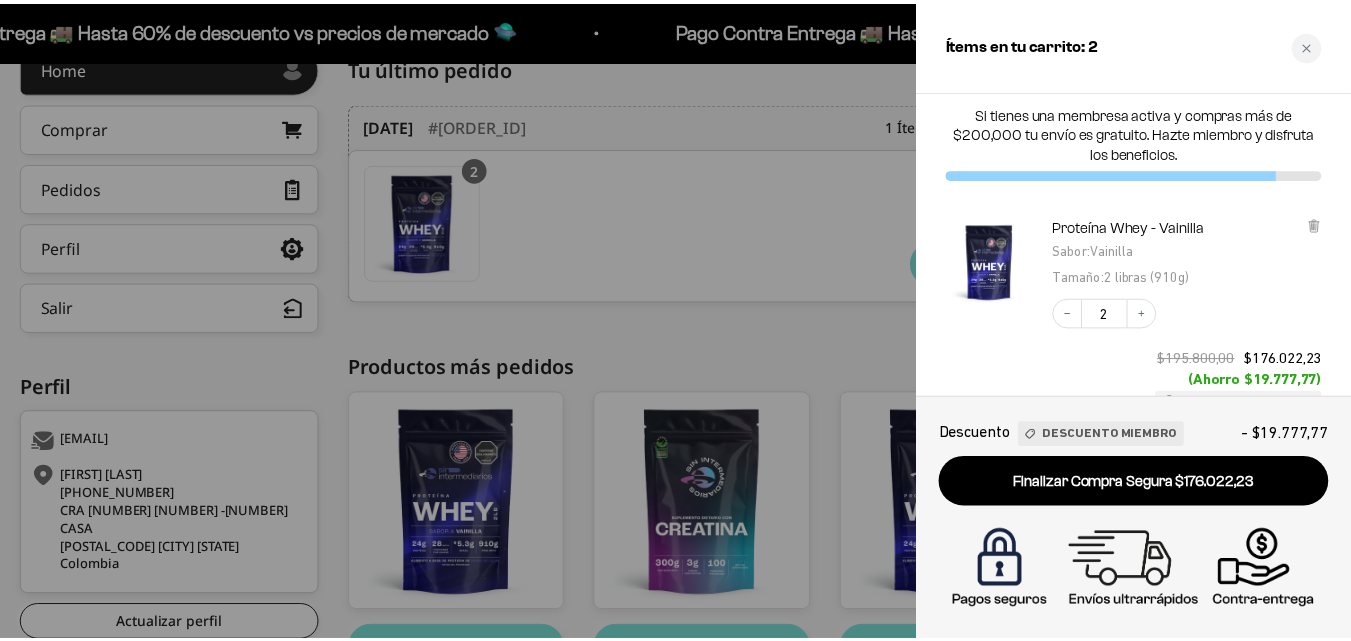 scroll, scrollTop: 0, scrollLeft: 0, axis: both 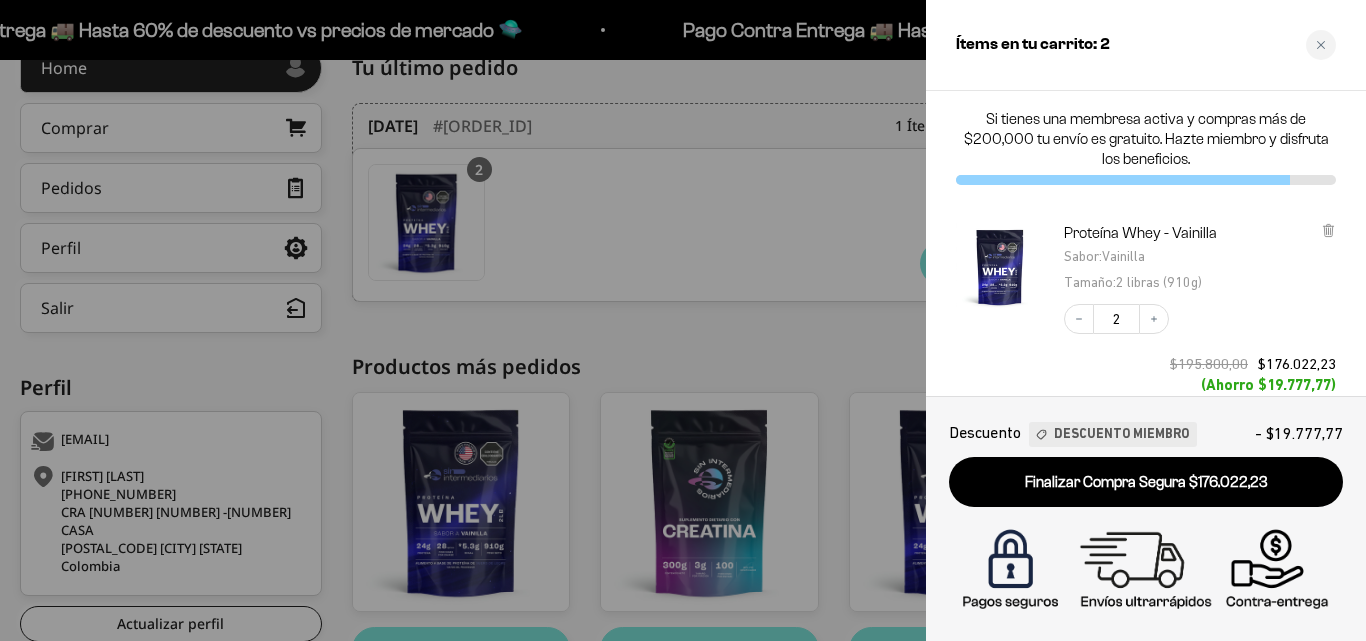 click at bounding box center [683, 320] 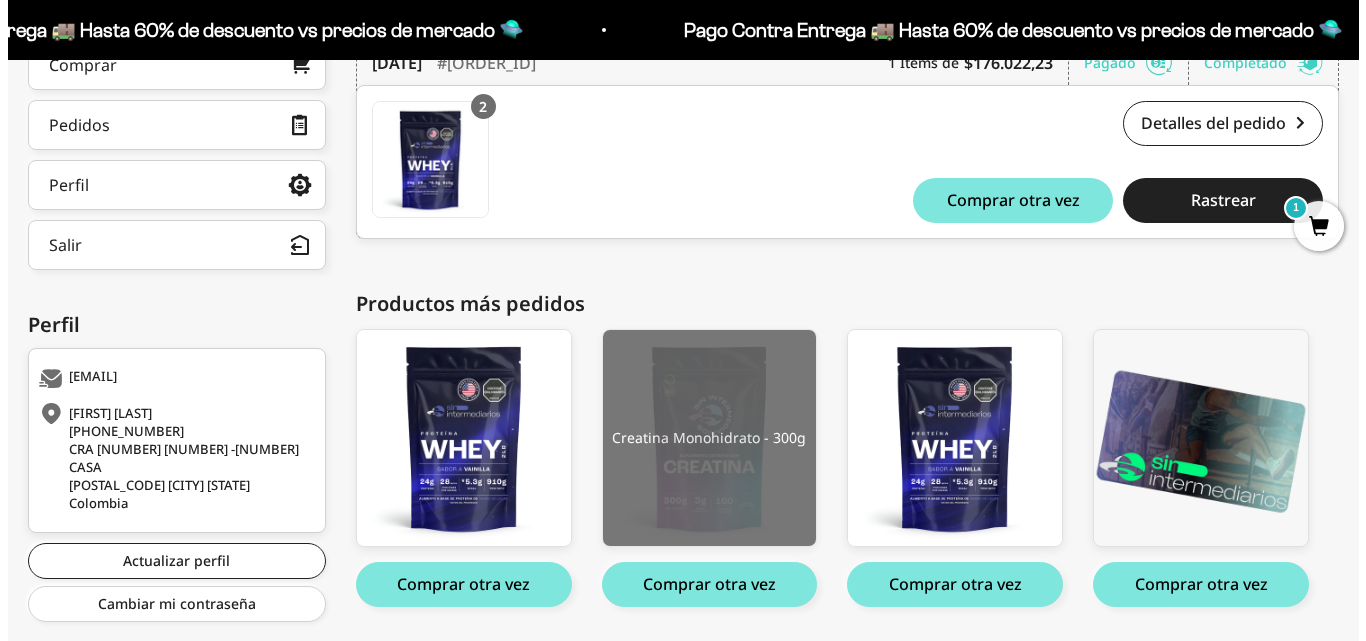 scroll, scrollTop: 424, scrollLeft: 0, axis: vertical 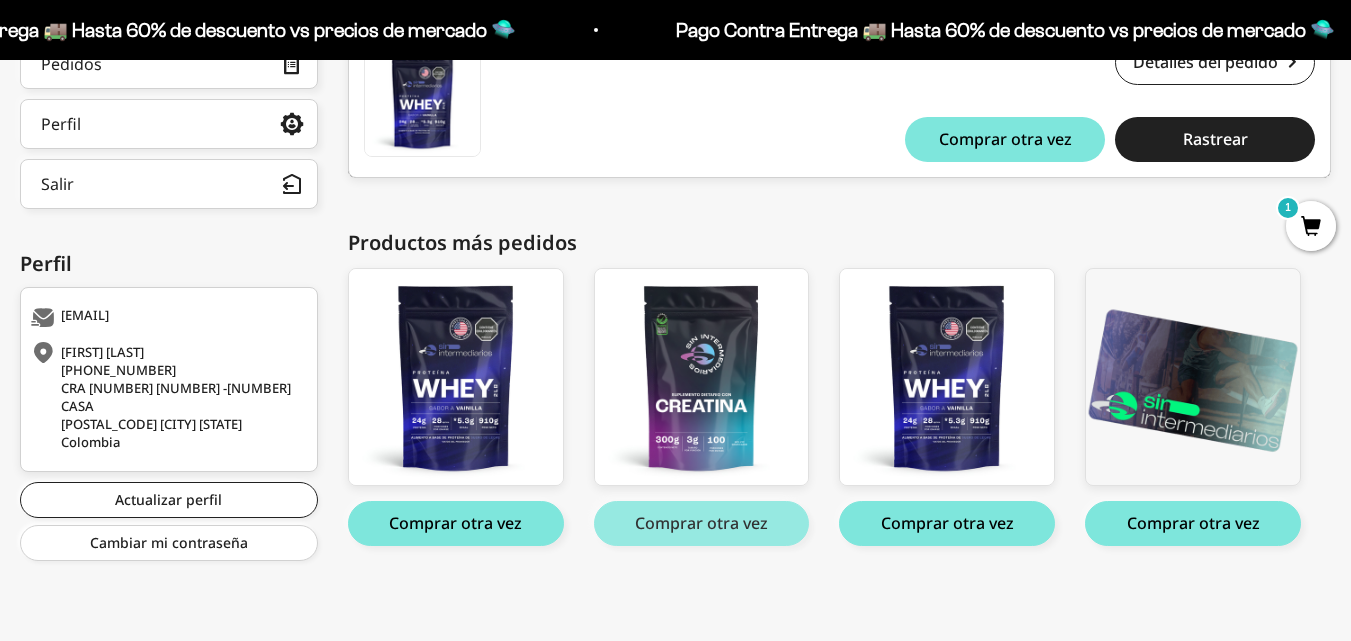 click on "Comprar otra vez" at bounding box center [702, 523] 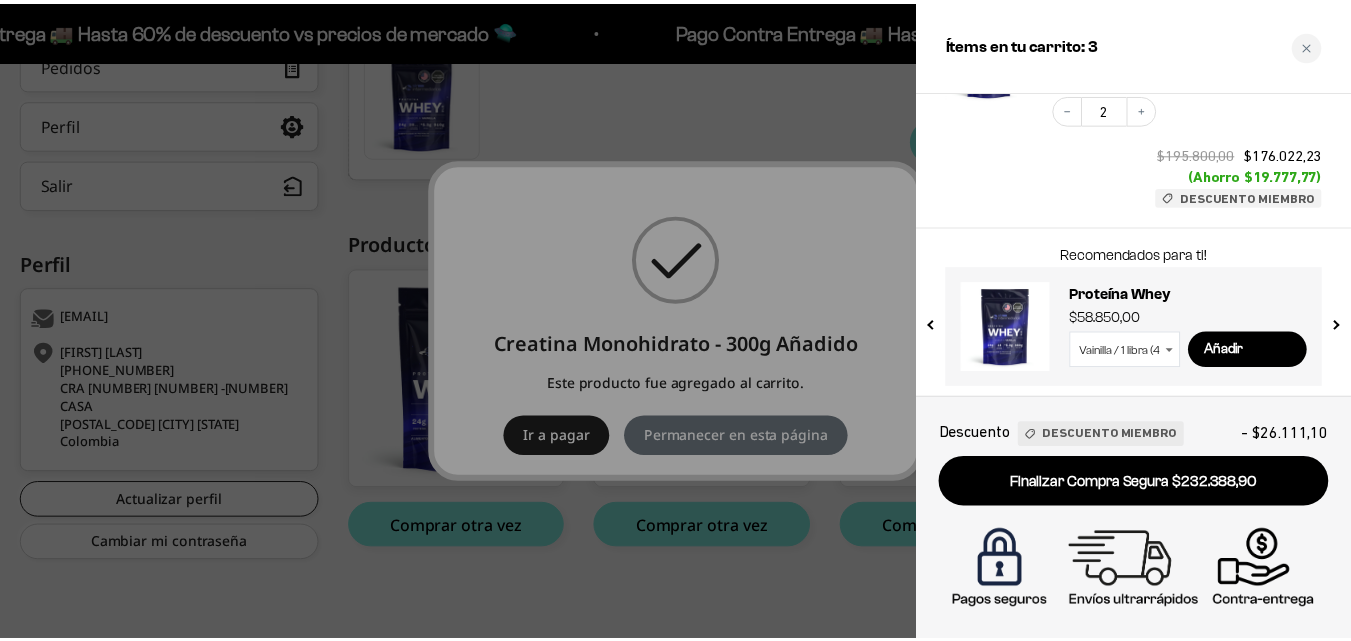 scroll, scrollTop: 358, scrollLeft: 0, axis: vertical 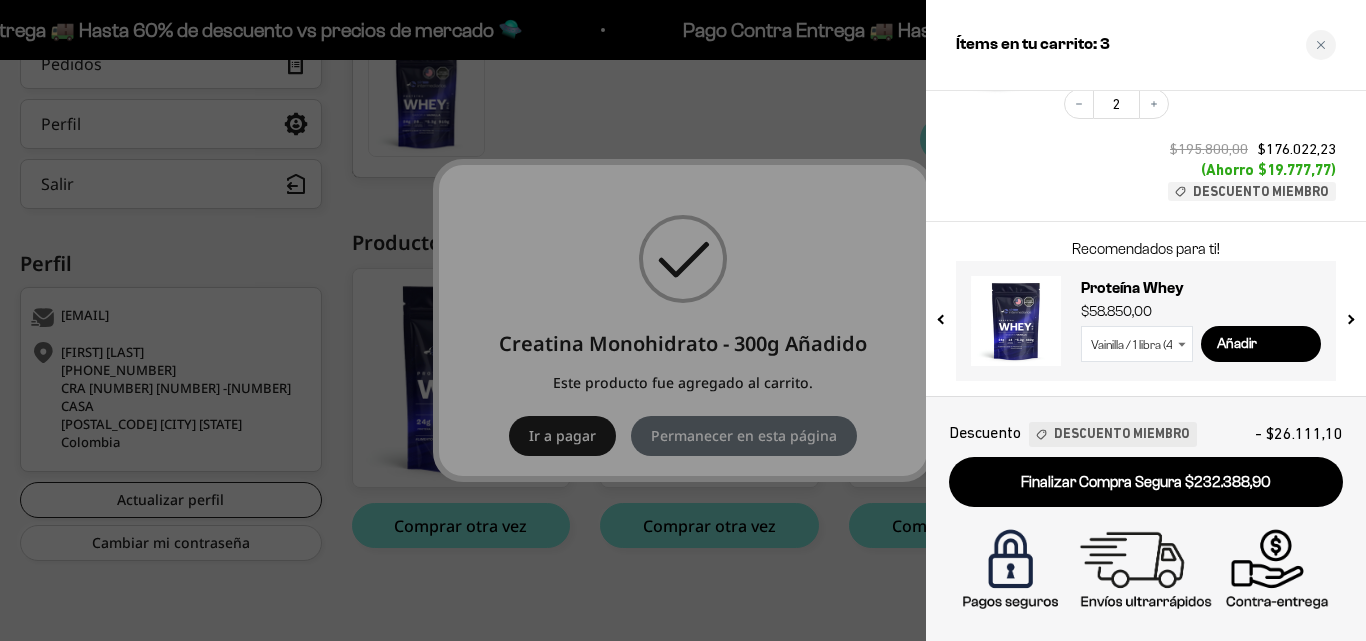 click at bounding box center (683, 320) 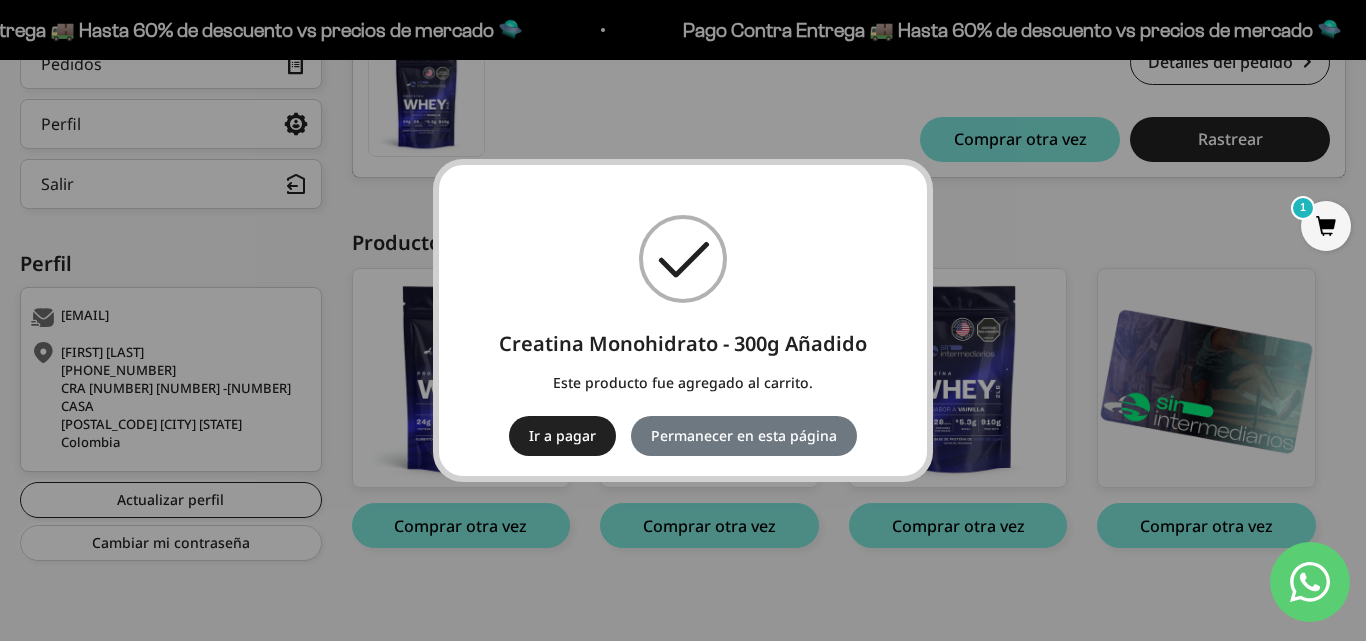 click on "×
Creatina Monohidrato - 300g Añadido Este producto fue agregado al carrito. Ir a pagar No Permanecer en esta página" at bounding box center [683, 320] 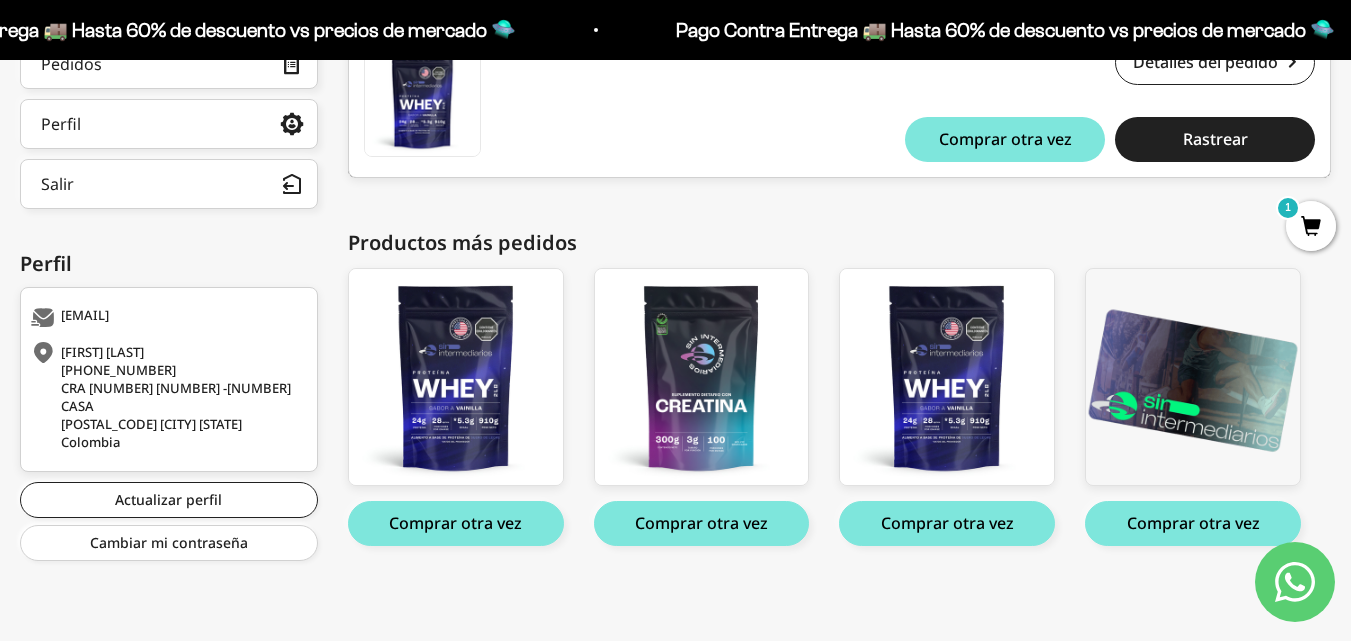 scroll, scrollTop: 320, scrollLeft: 0, axis: vertical 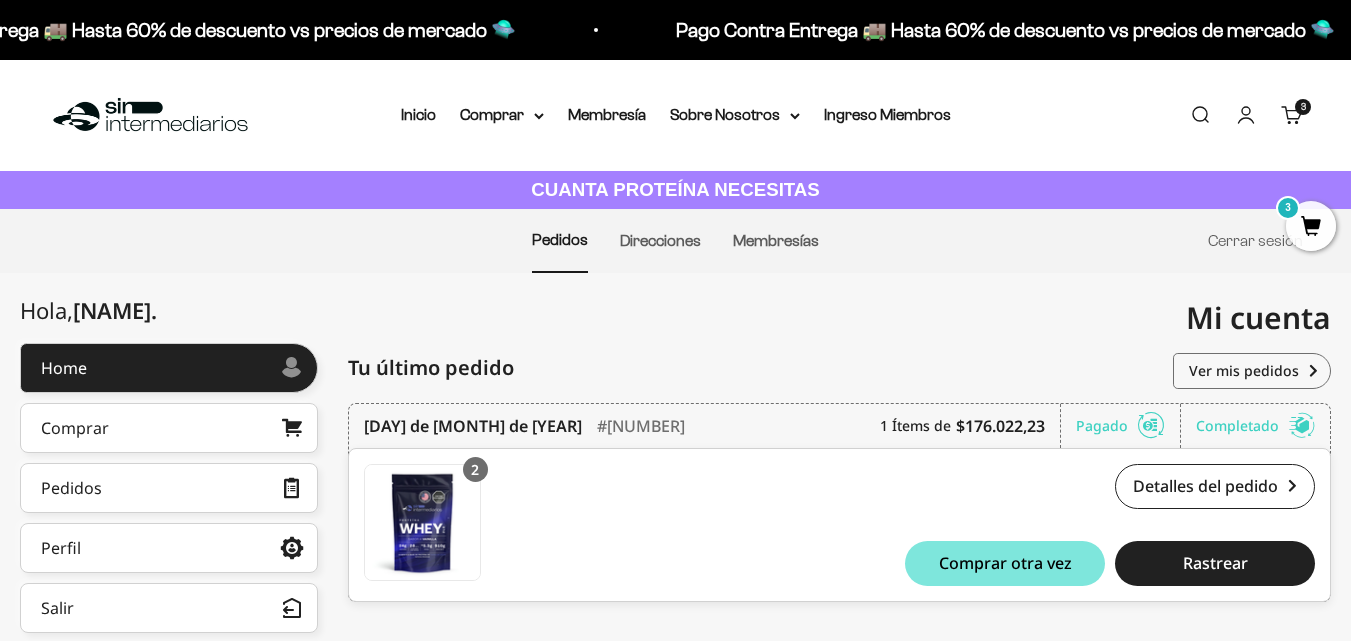 click on "3 artículos
3" at bounding box center (1303, 107) 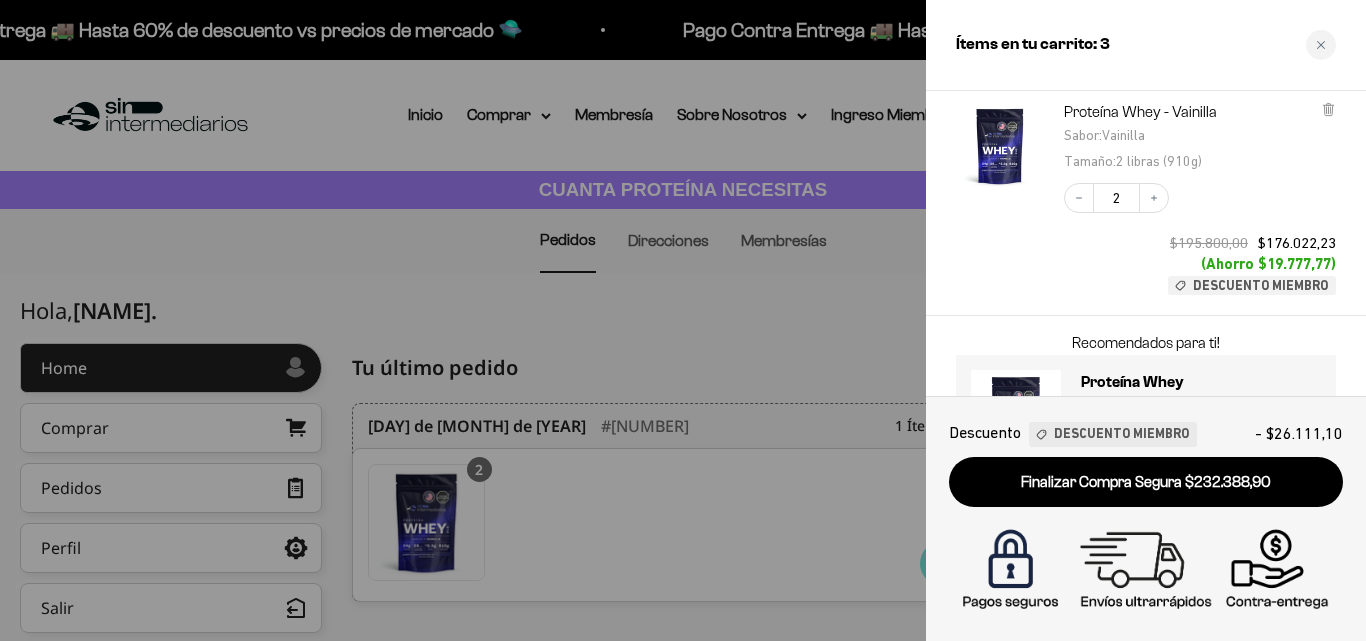scroll, scrollTop: 158, scrollLeft: 0, axis: vertical 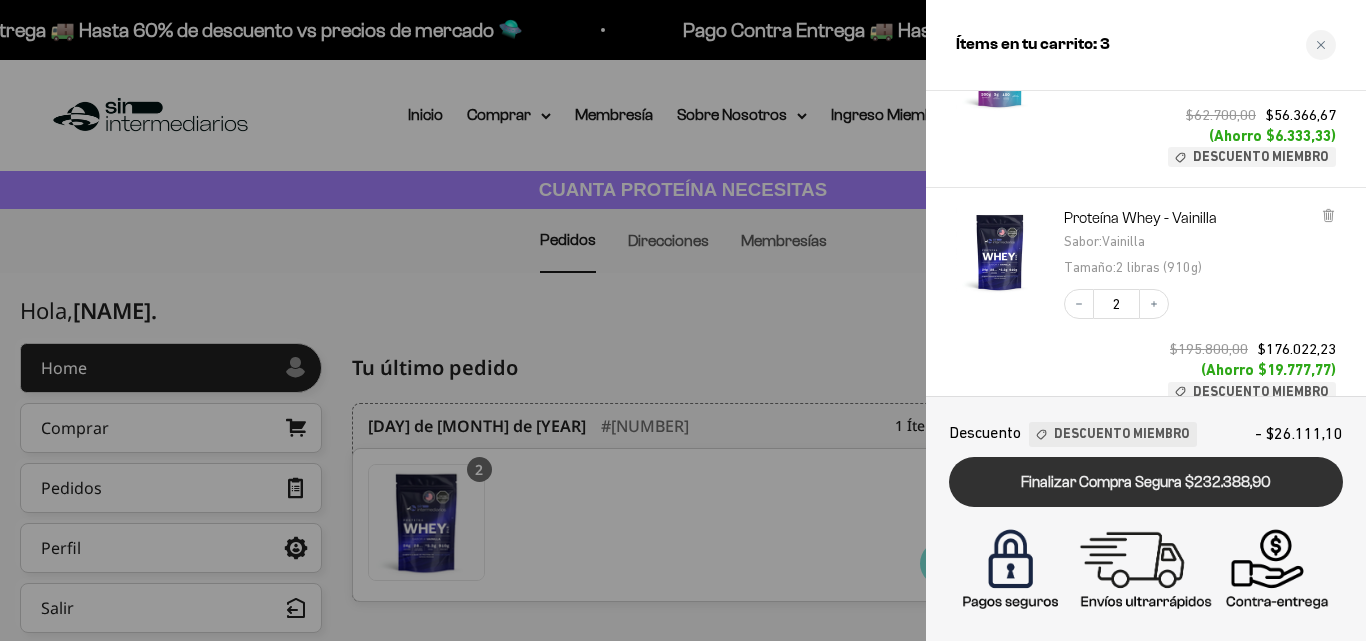 click on "Finalizar Compra Segura $232.388,90" at bounding box center (1146, 482) 